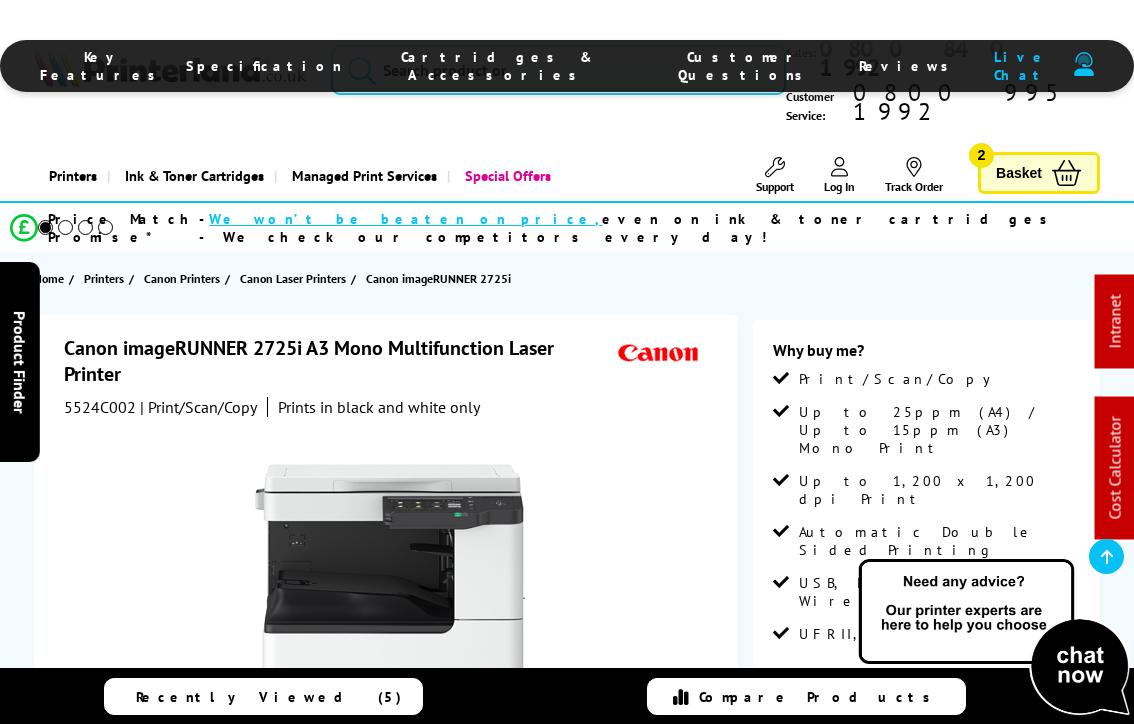 scroll, scrollTop: 1013, scrollLeft: 0, axis: vertical 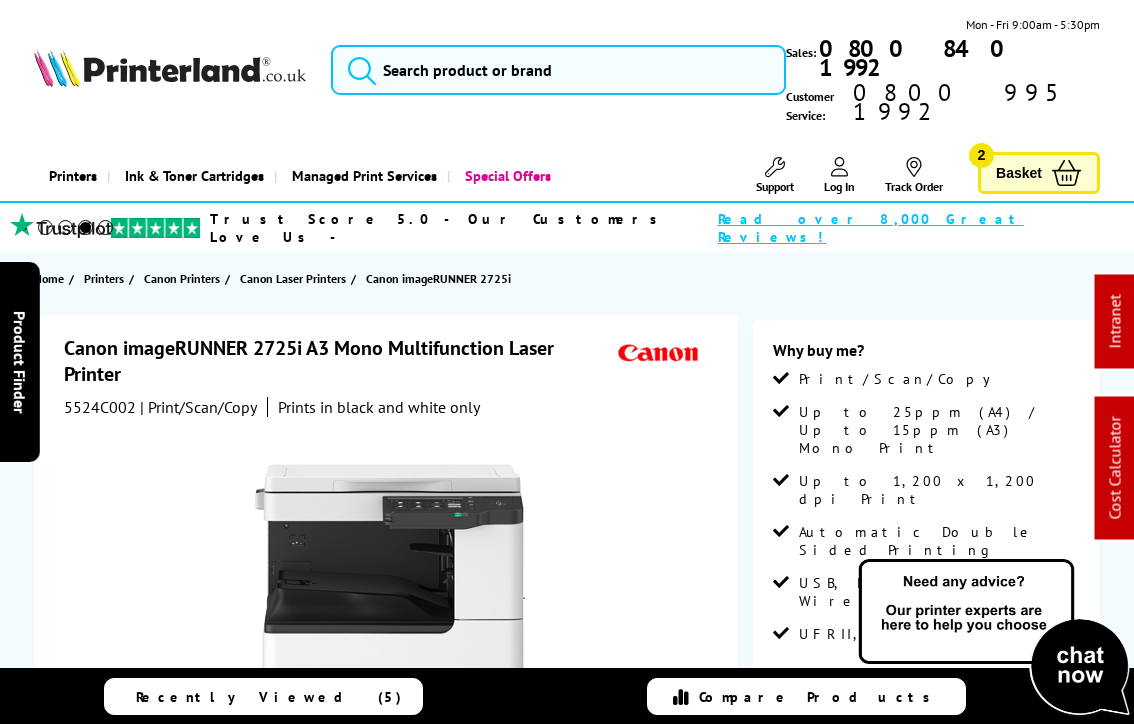 drag, startPoint x: 346, startPoint y: 252, endPoint x: 393, endPoint y: 78, distance: 180.23596 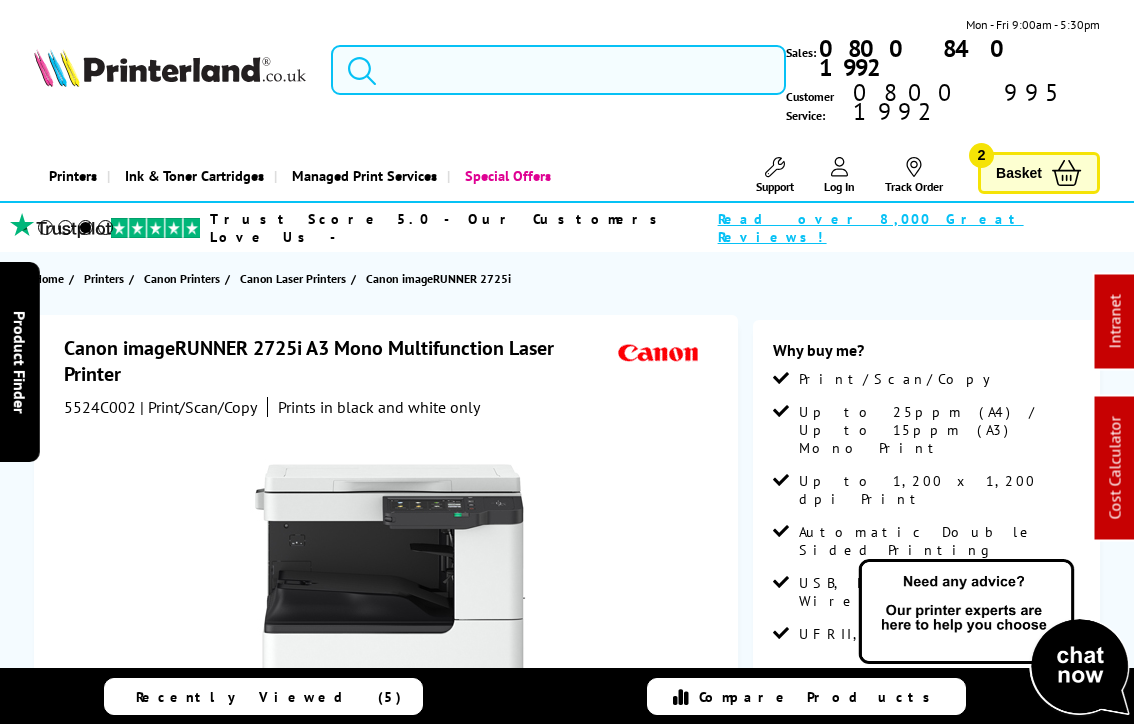 click at bounding box center (559, 70) 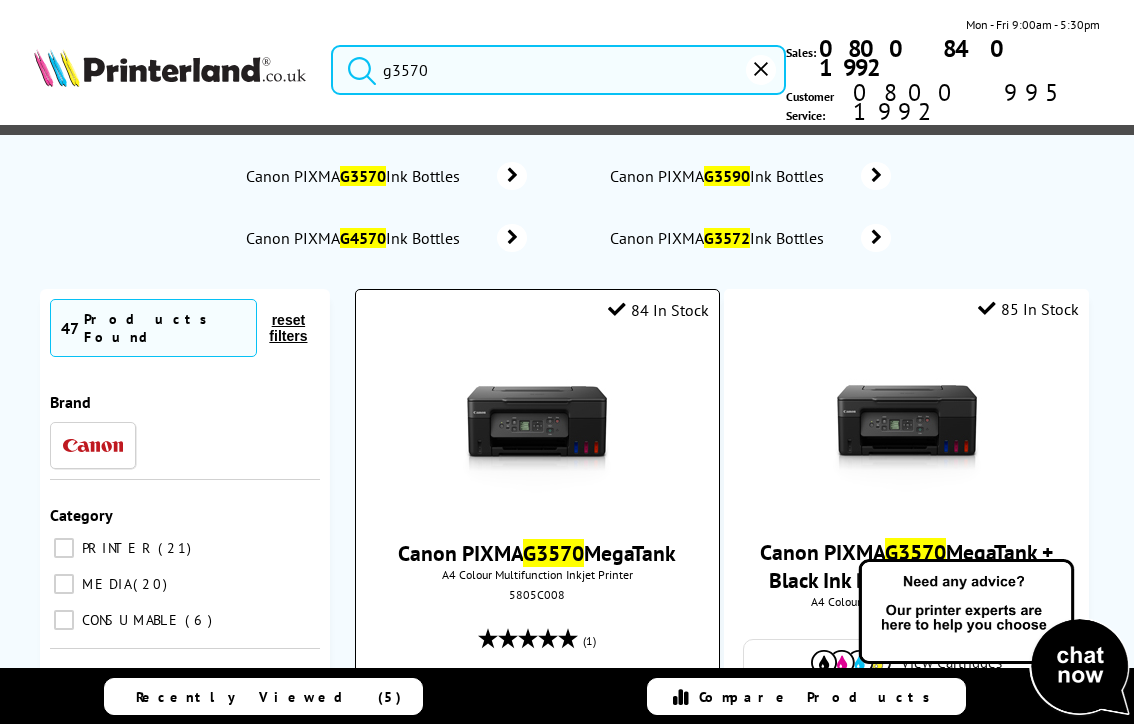 type on "g3570" 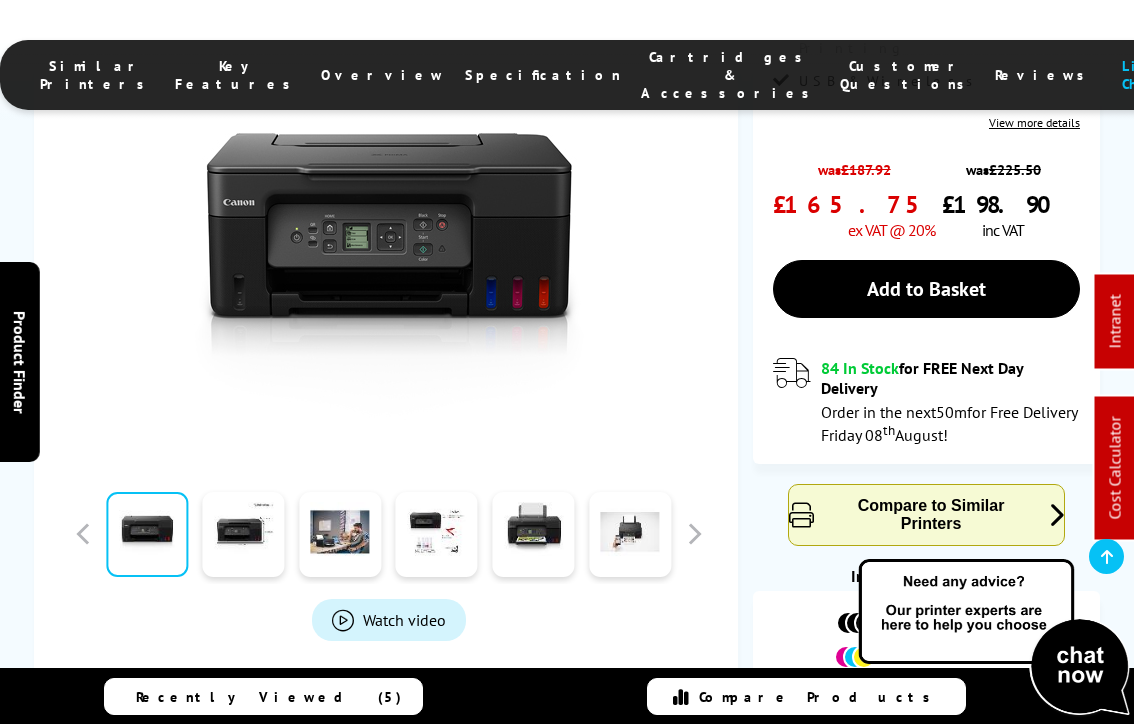 scroll, scrollTop: 815, scrollLeft: 0, axis: vertical 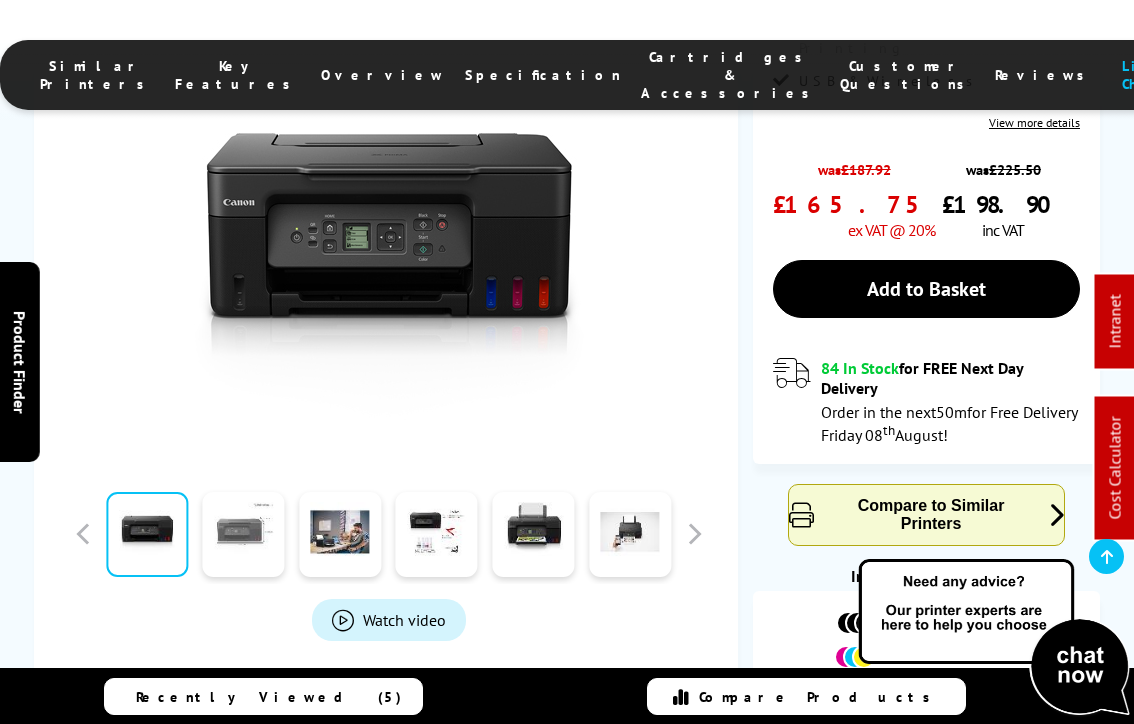 click at bounding box center [244, 533] 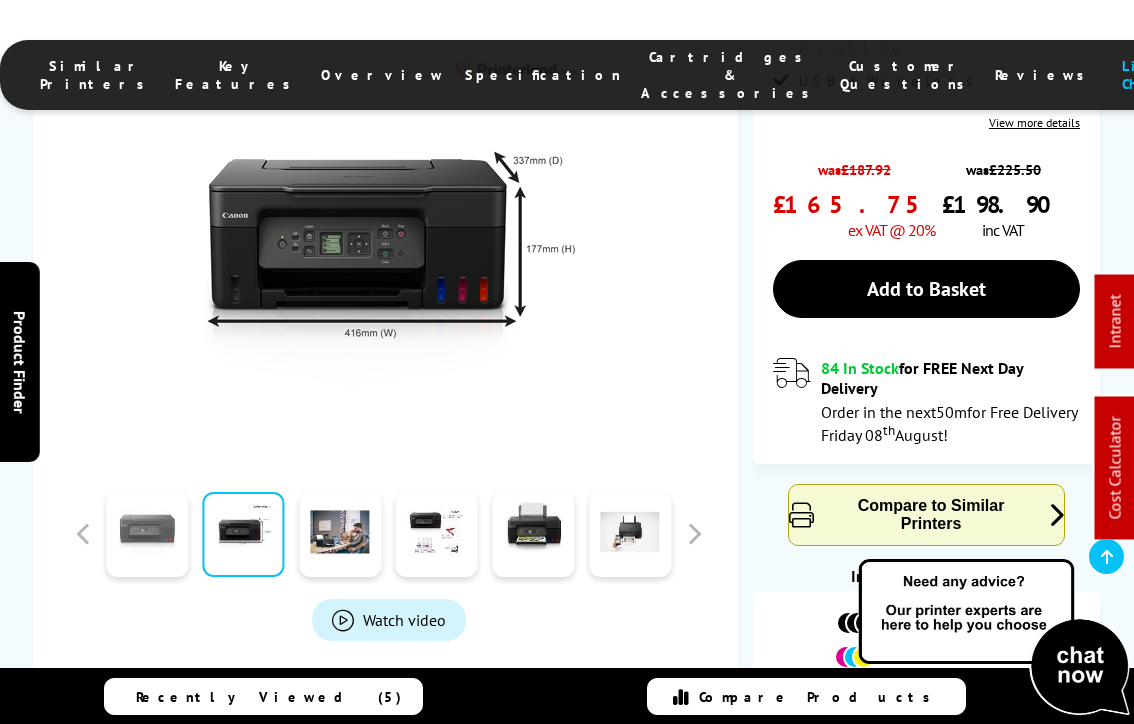 click at bounding box center (147, 533) 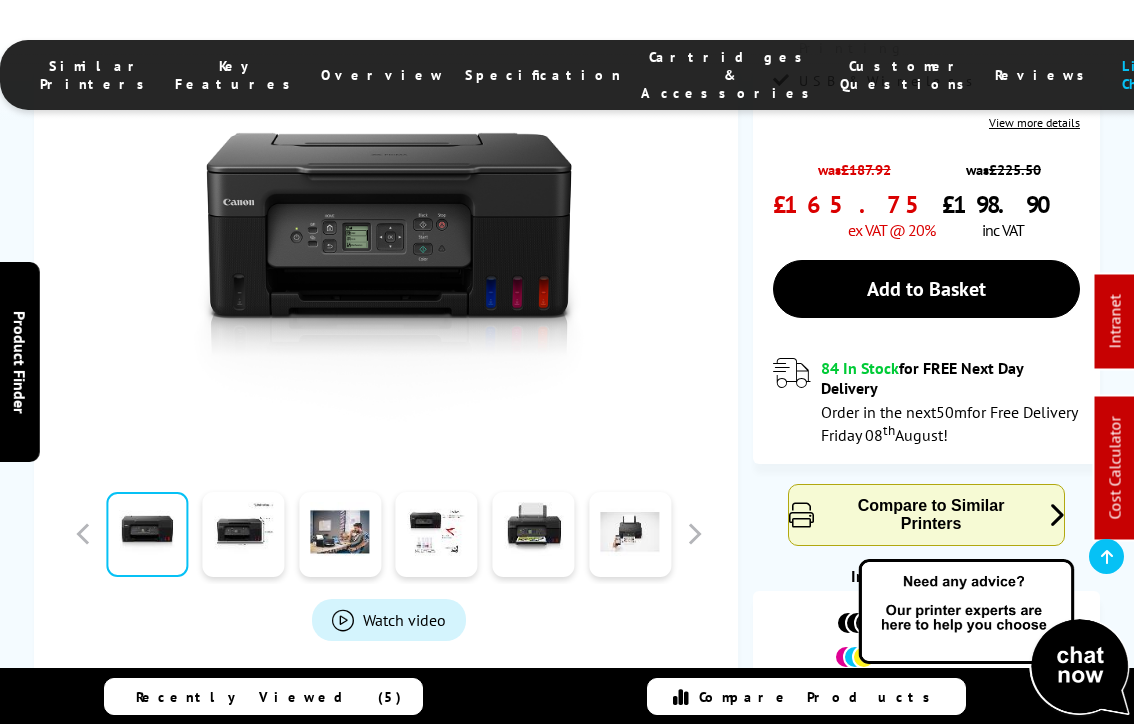 drag, startPoint x: 541, startPoint y: 117, endPoint x: 678, endPoint y: 149, distance: 140.68759 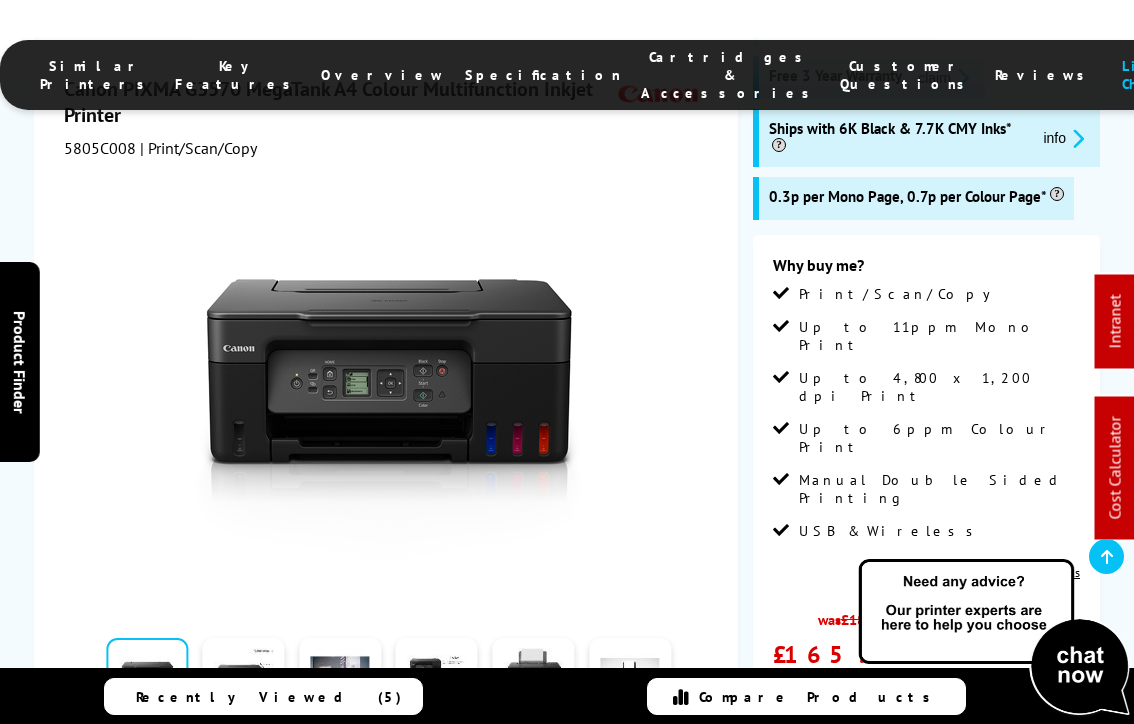 scroll, scrollTop: 0, scrollLeft: 0, axis: both 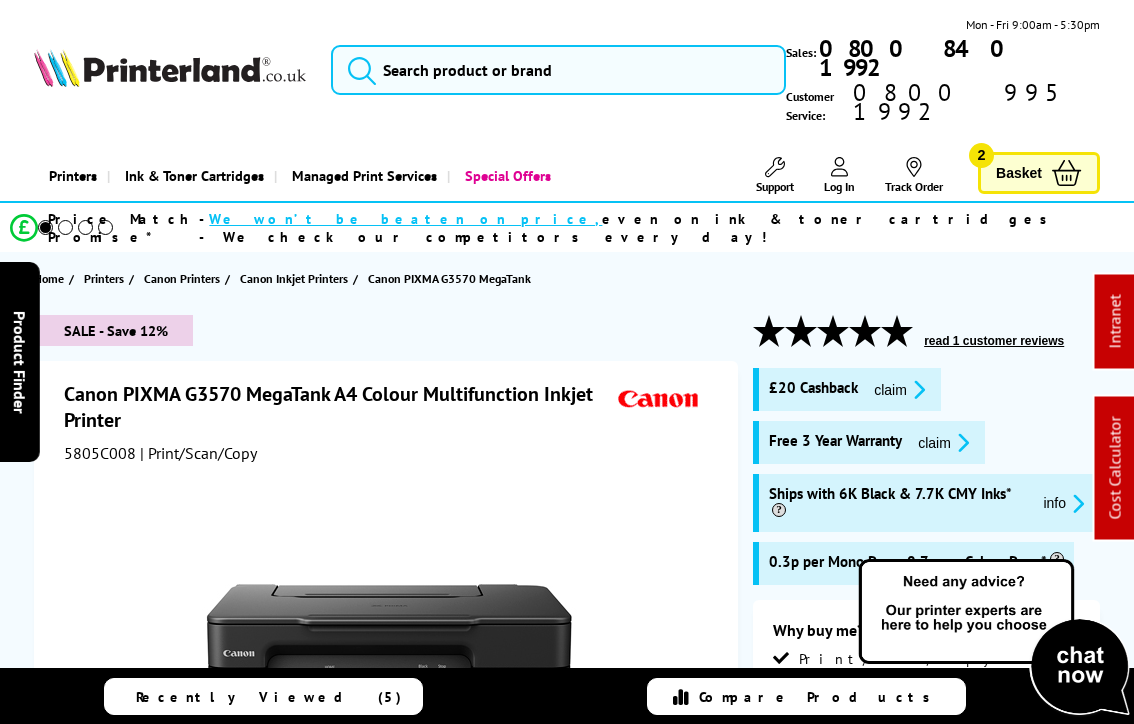 drag, startPoint x: 690, startPoint y: 146, endPoint x: 680, endPoint y: 157, distance: 14.866069 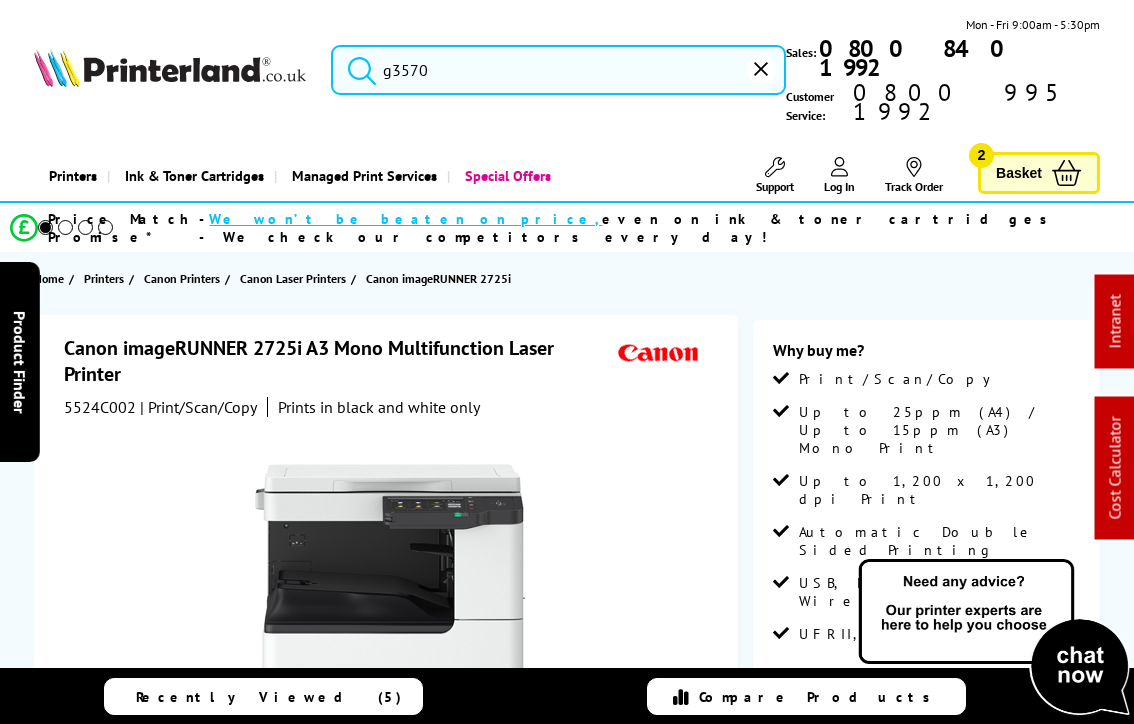 scroll, scrollTop: 0, scrollLeft: 0, axis: both 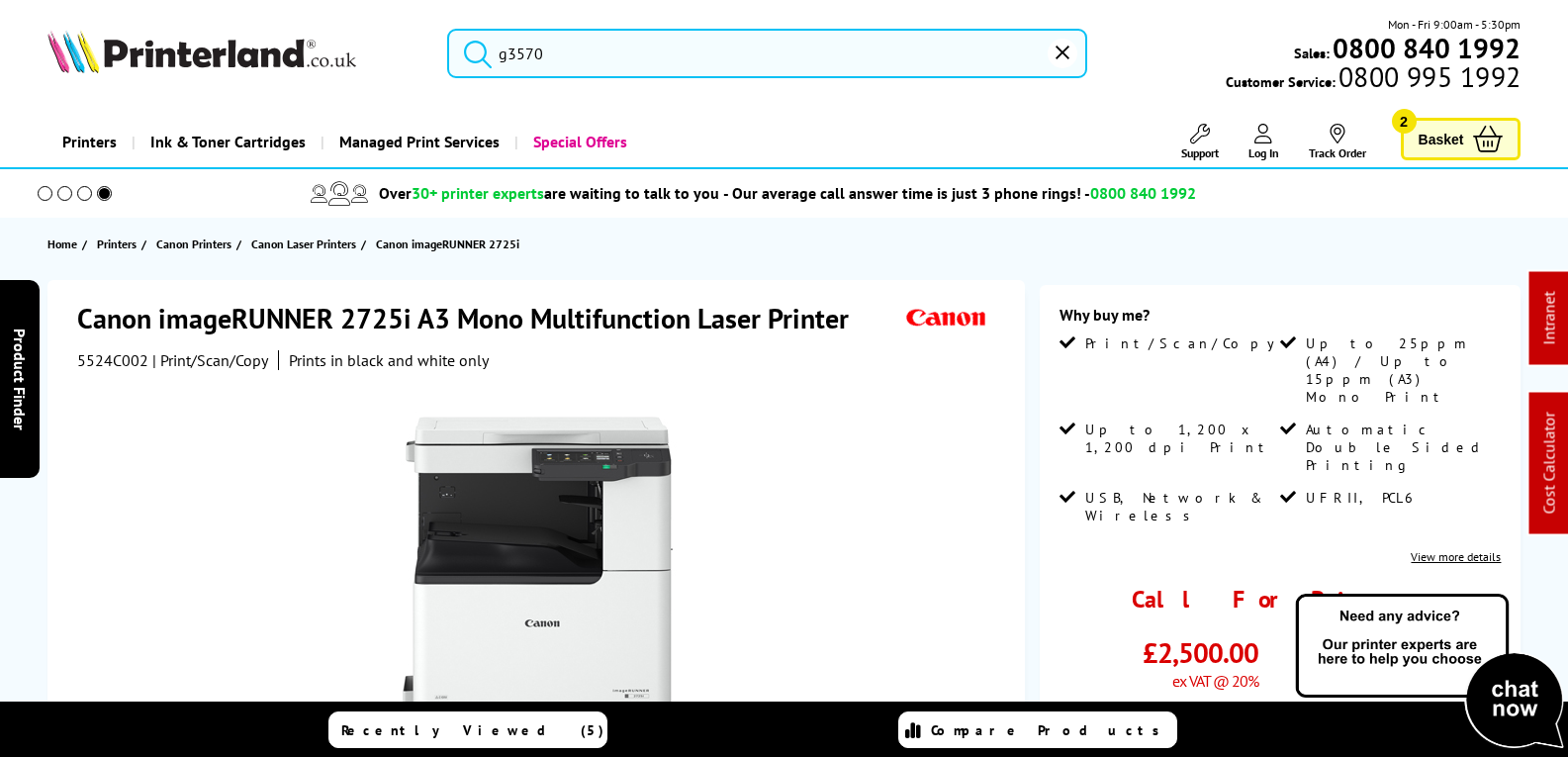 drag, startPoint x: 1016, startPoint y: 488, endPoint x: 754, endPoint y: 99, distance: 469.0043 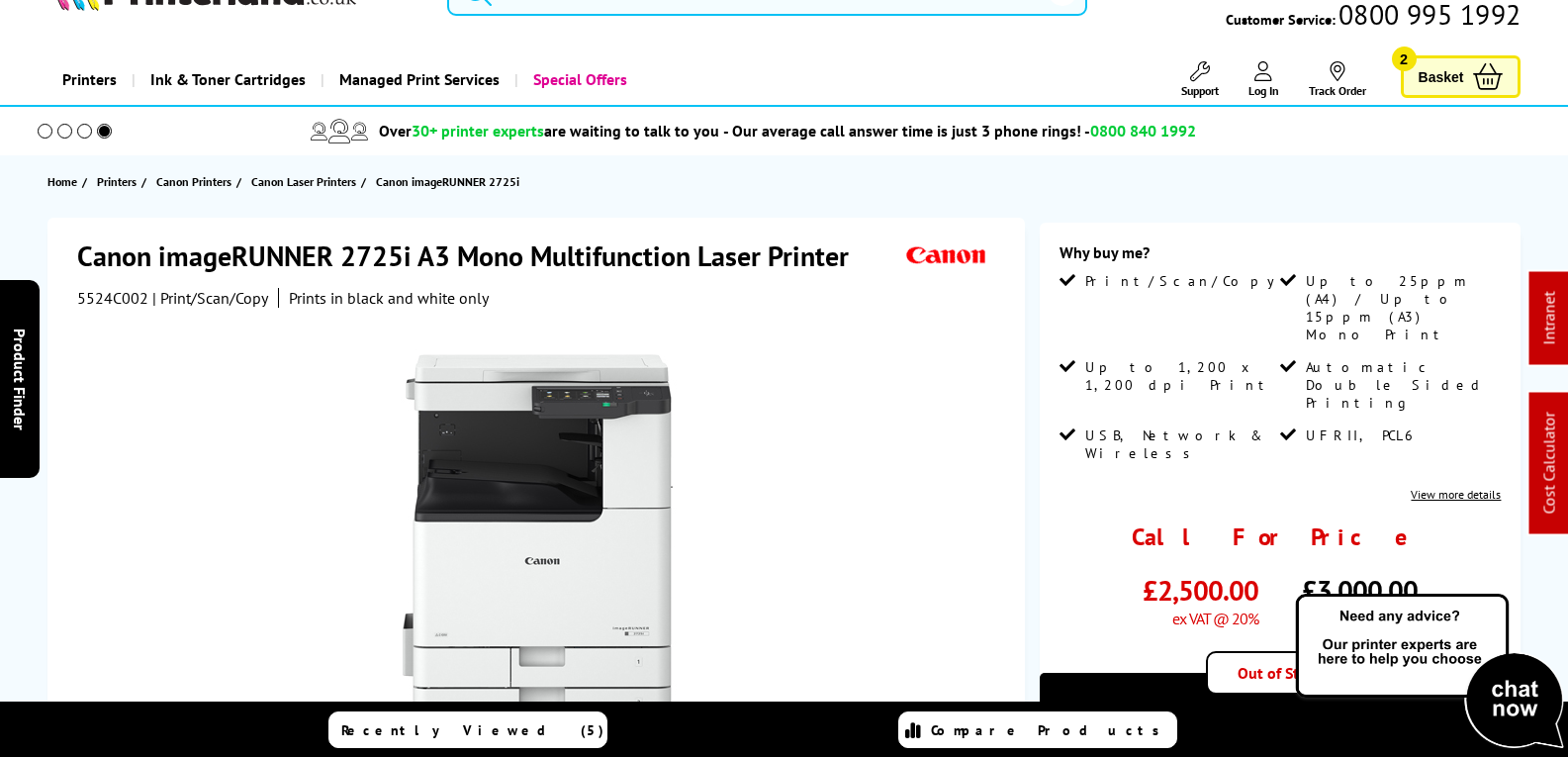 scroll, scrollTop: 0, scrollLeft: 0, axis: both 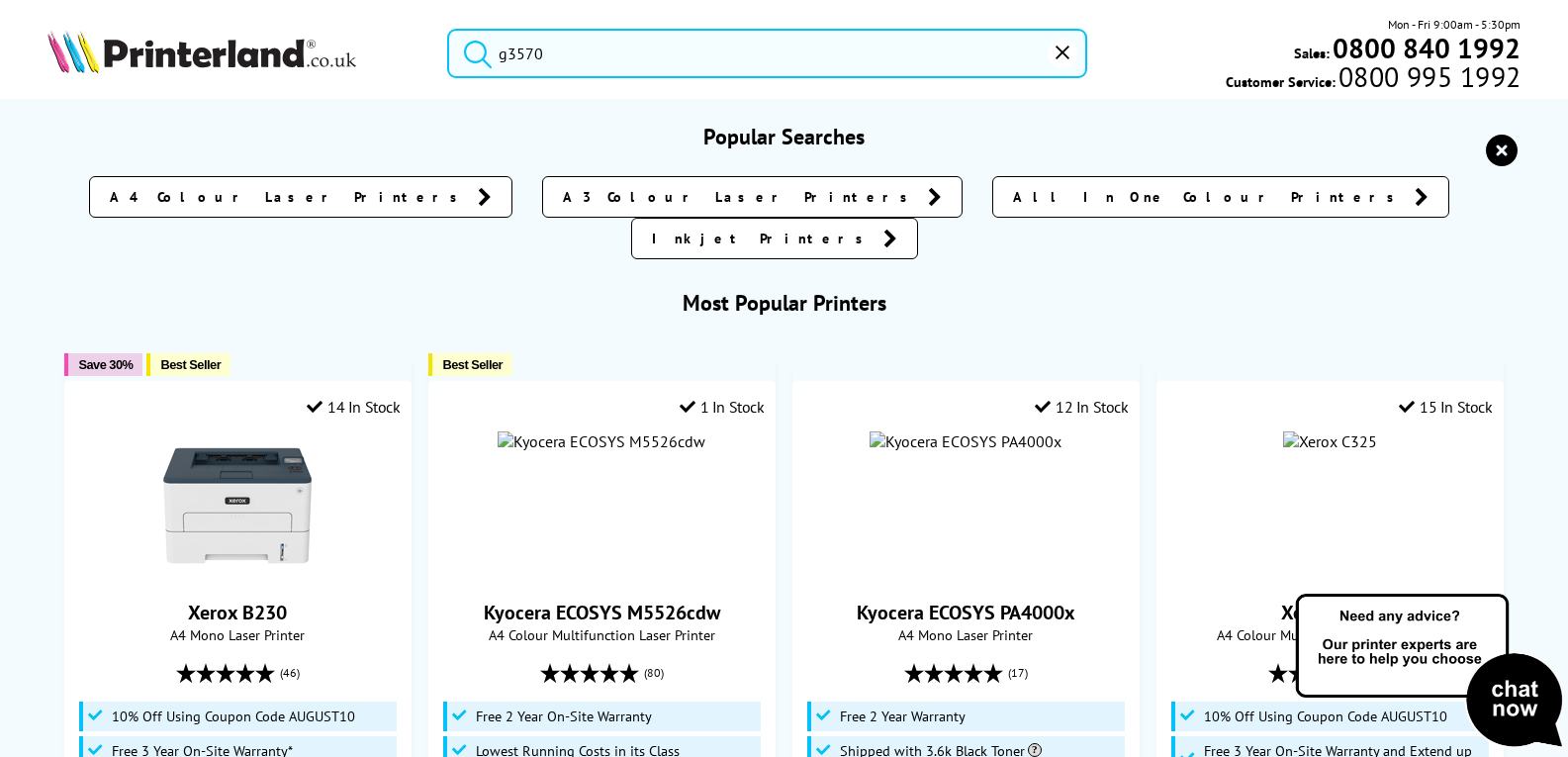 drag, startPoint x: 356, startPoint y: 44, endPoint x: 400, endPoint y: 125, distance: 92.17917 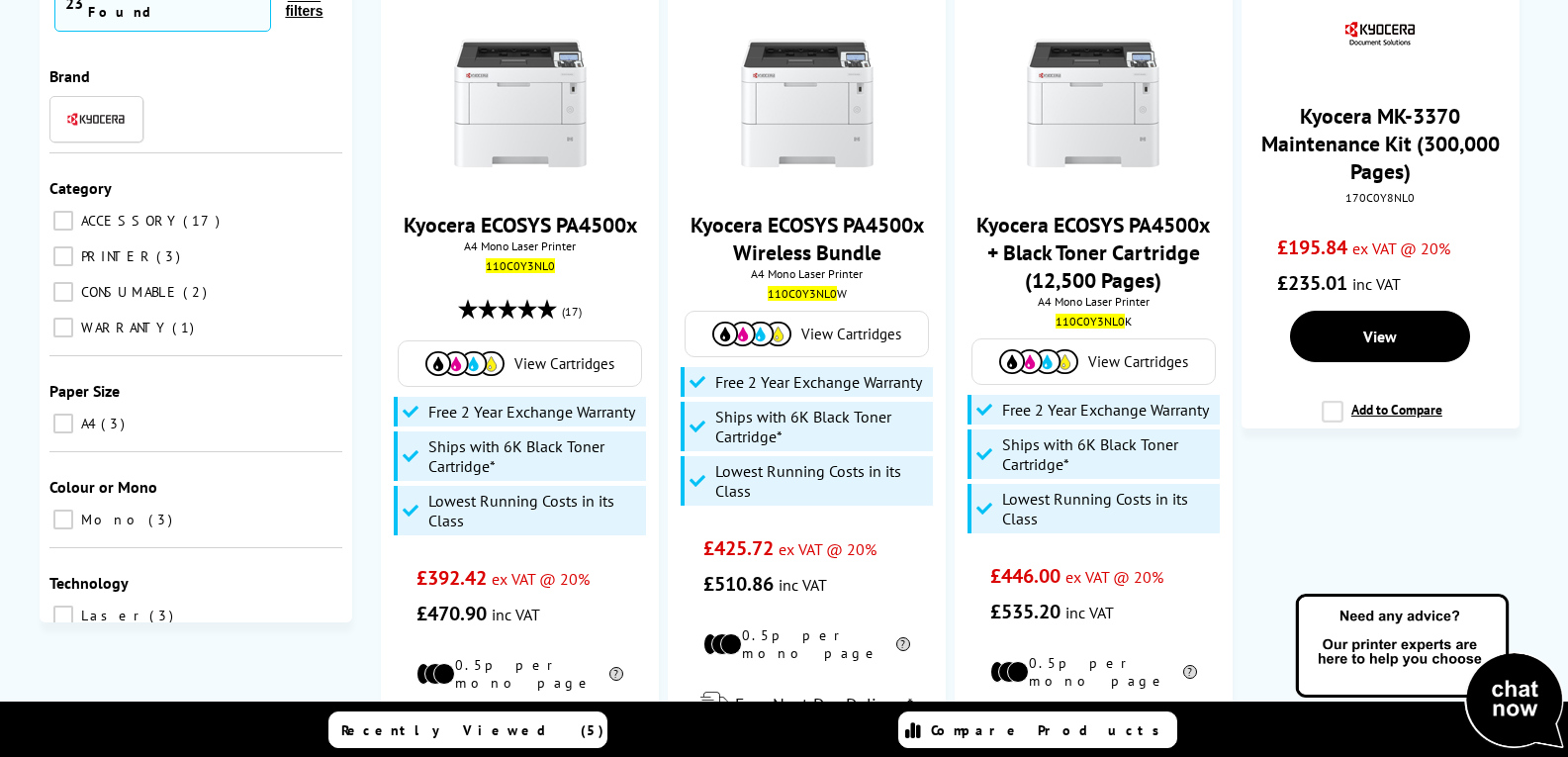 scroll, scrollTop: 396, scrollLeft: 0, axis: vertical 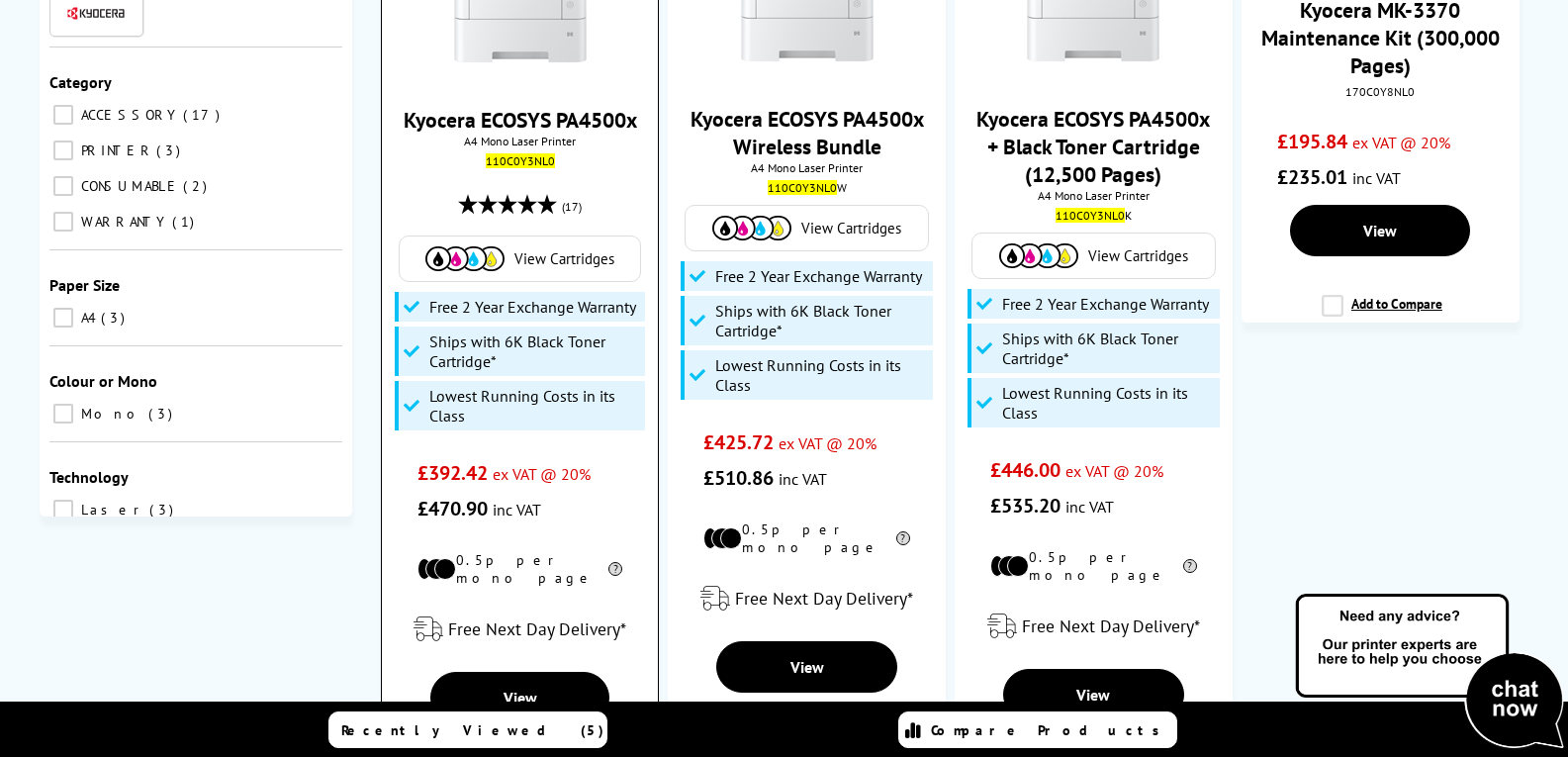 type on "110C0Y3NL0" 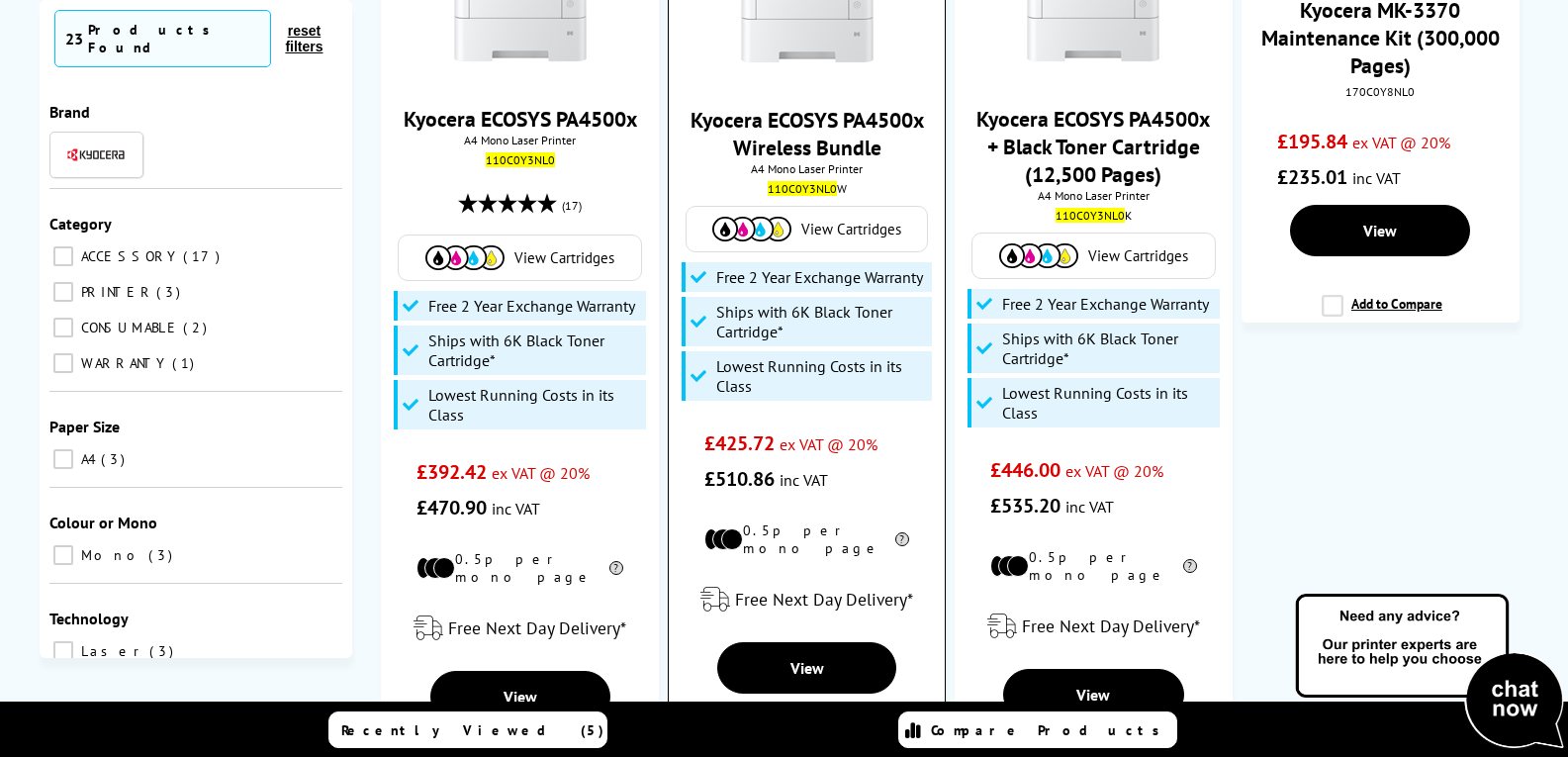 scroll, scrollTop: 0, scrollLeft: 0, axis: both 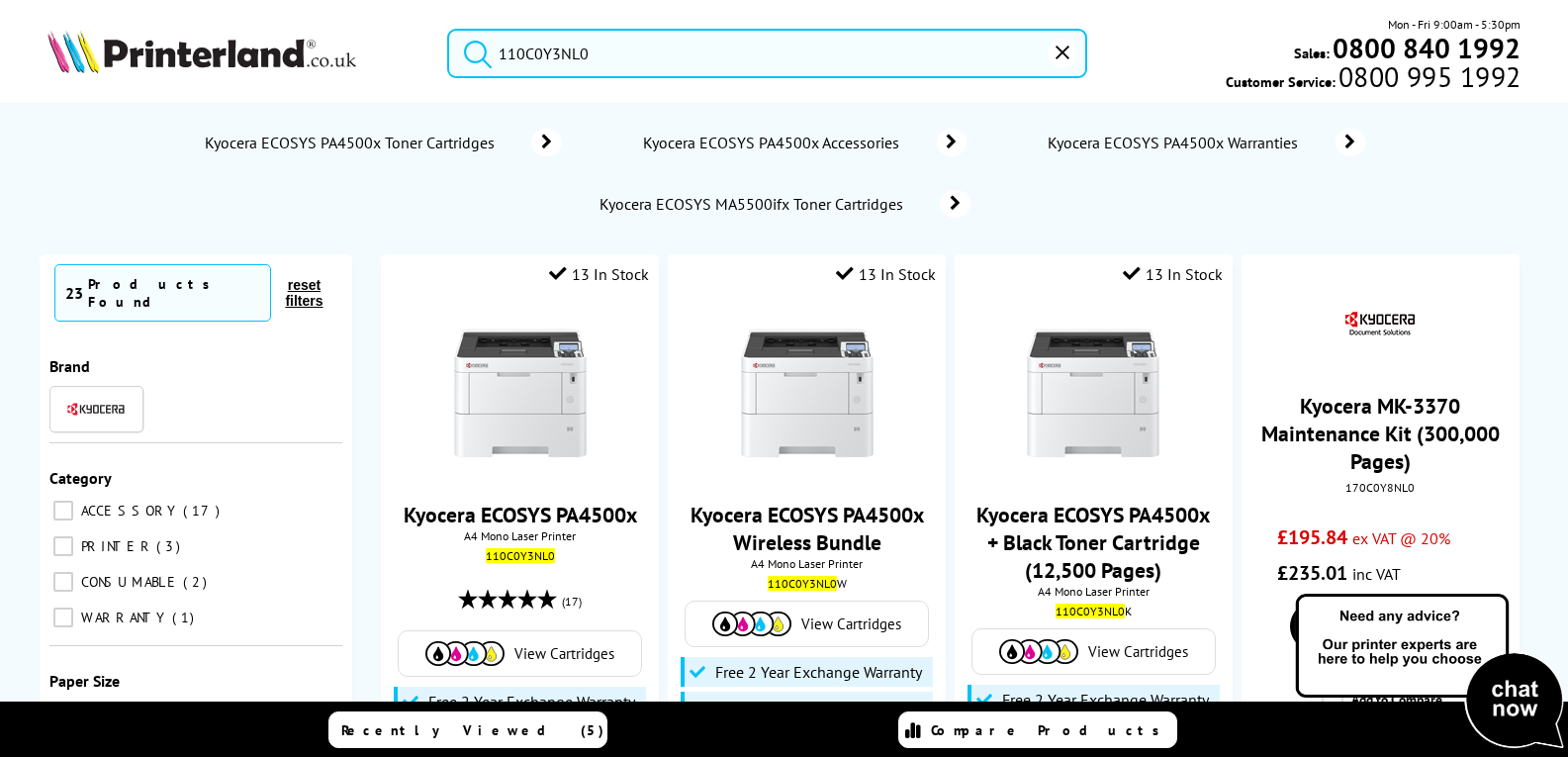 click at bounding box center [202, 51] 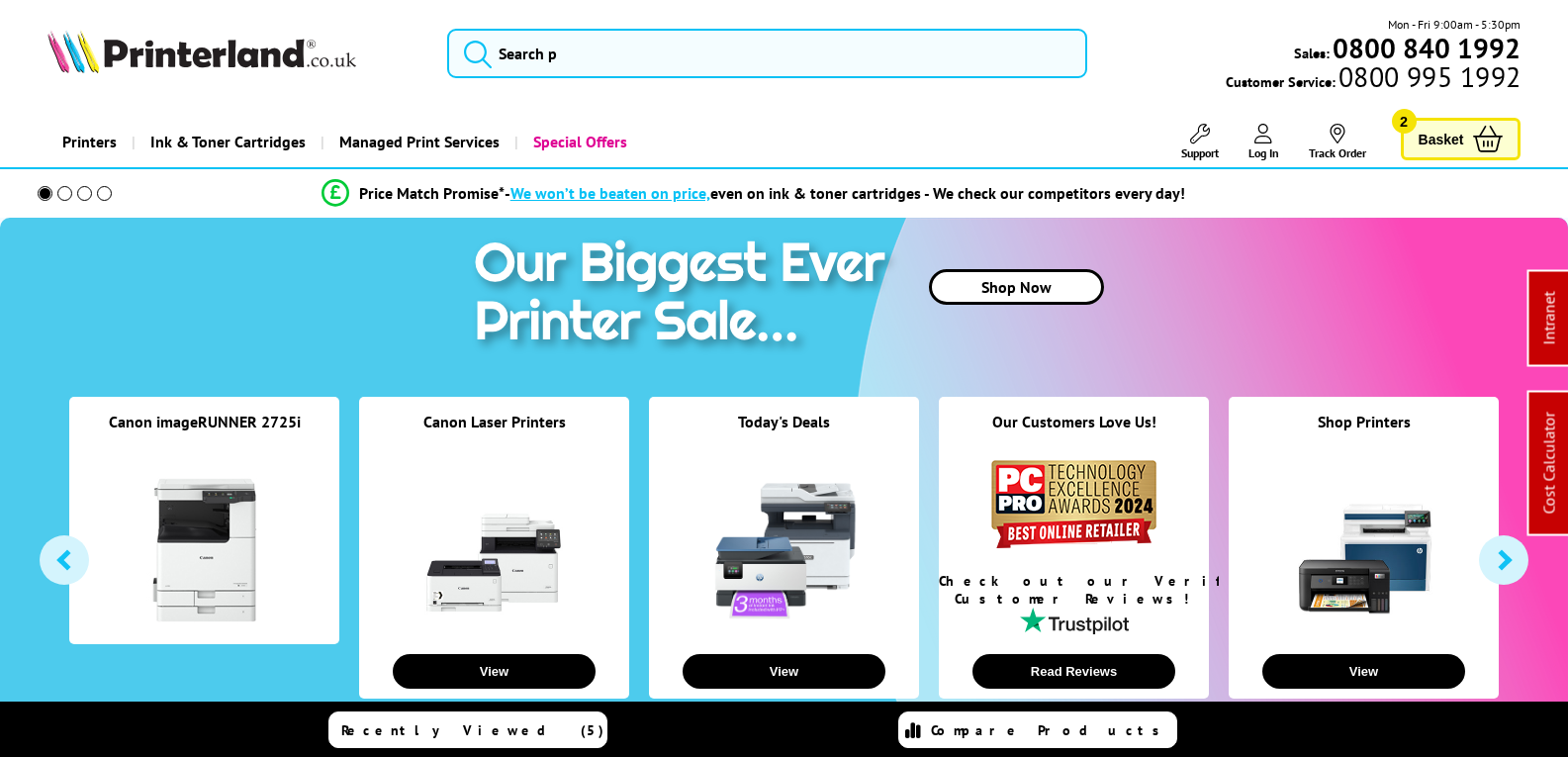 scroll, scrollTop: 0, scrollLeft: 0, axis: both 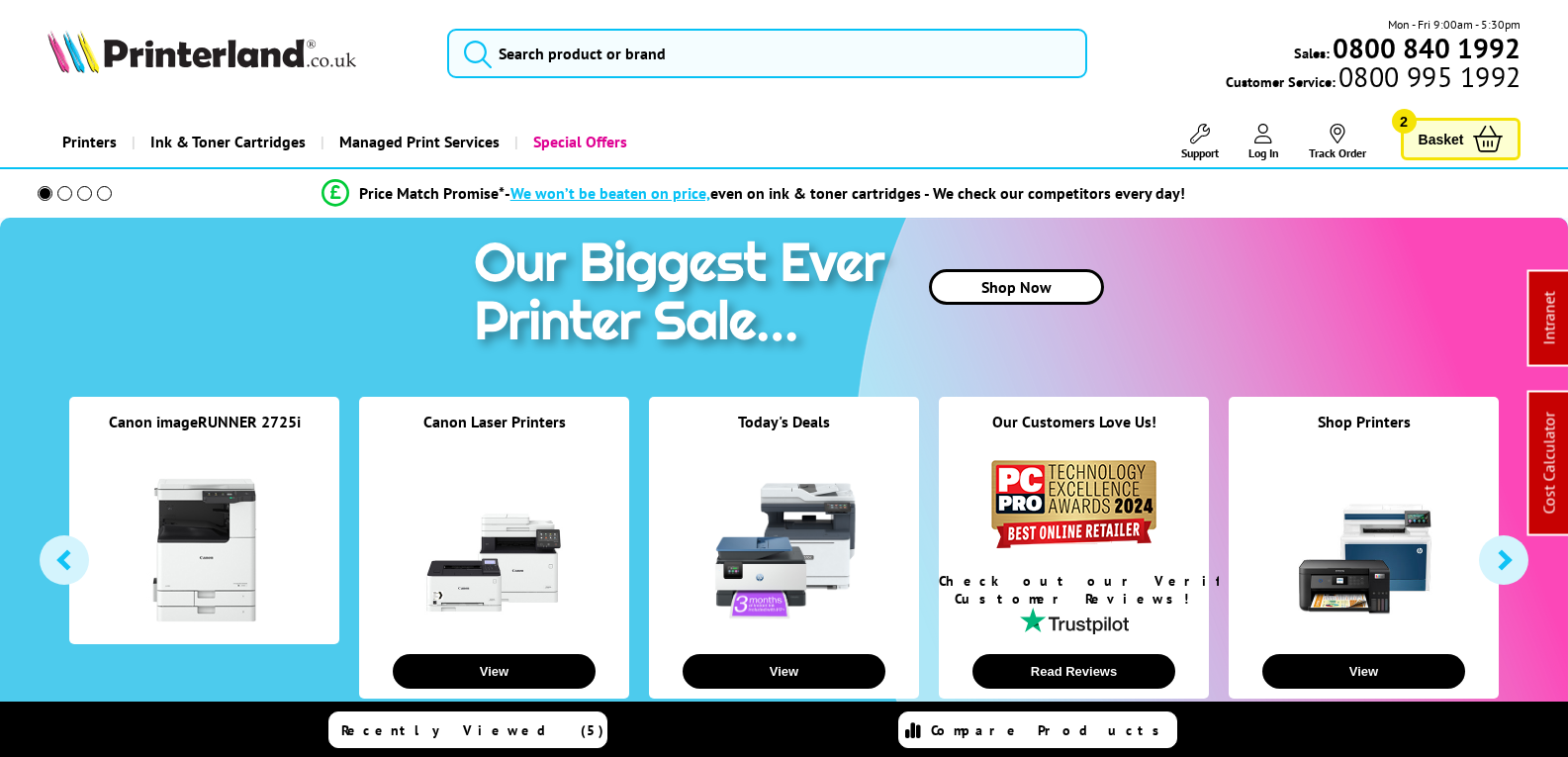 click on "Mon - Fri 9:00am - 5:30pm
Sales: [PHONE]
Customer Service: [PHONE]" at bounding box center (1304, 53) 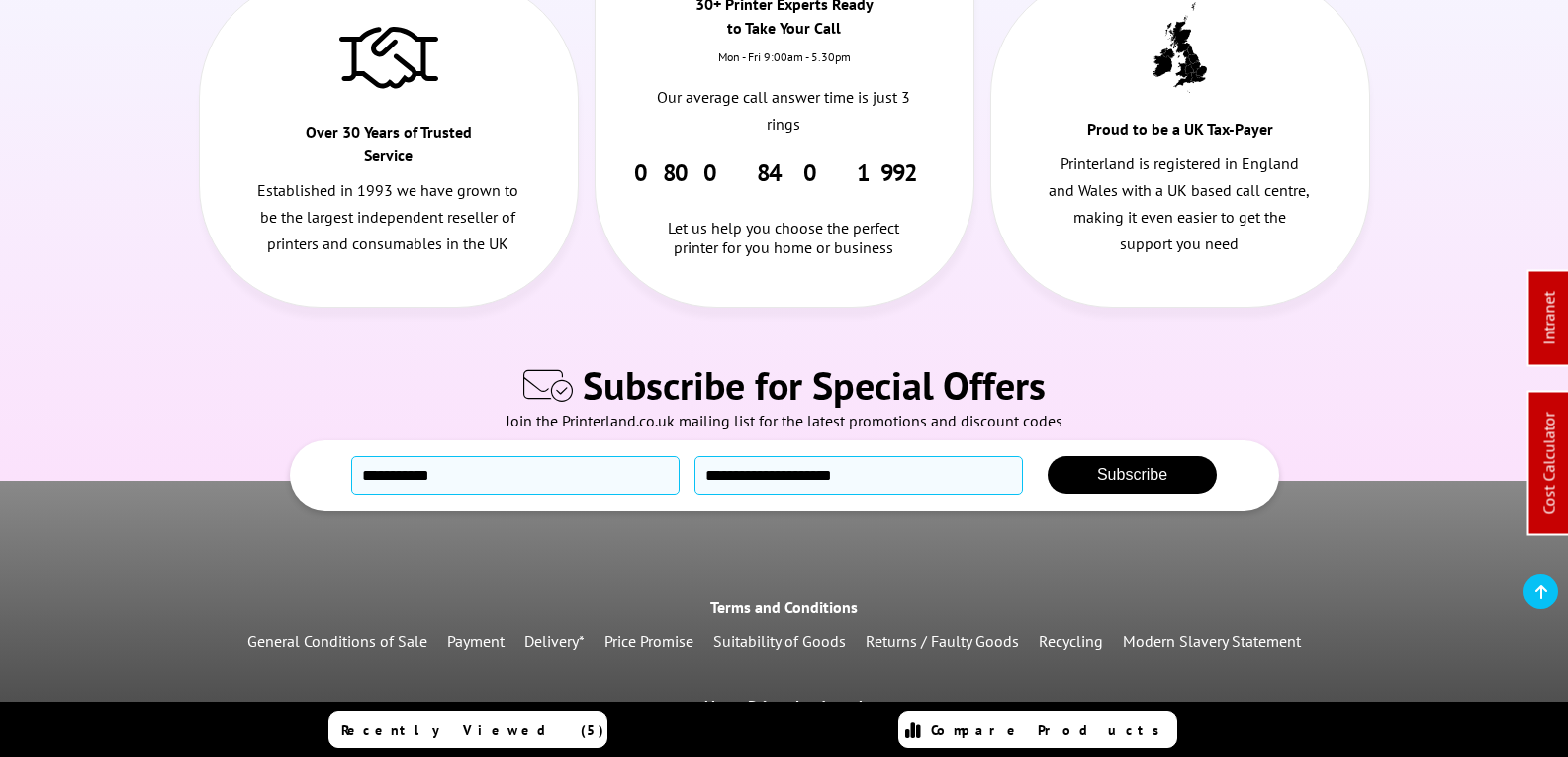 scroll, scrollTop: 5730, scrollLeft: 0, axis: vertical 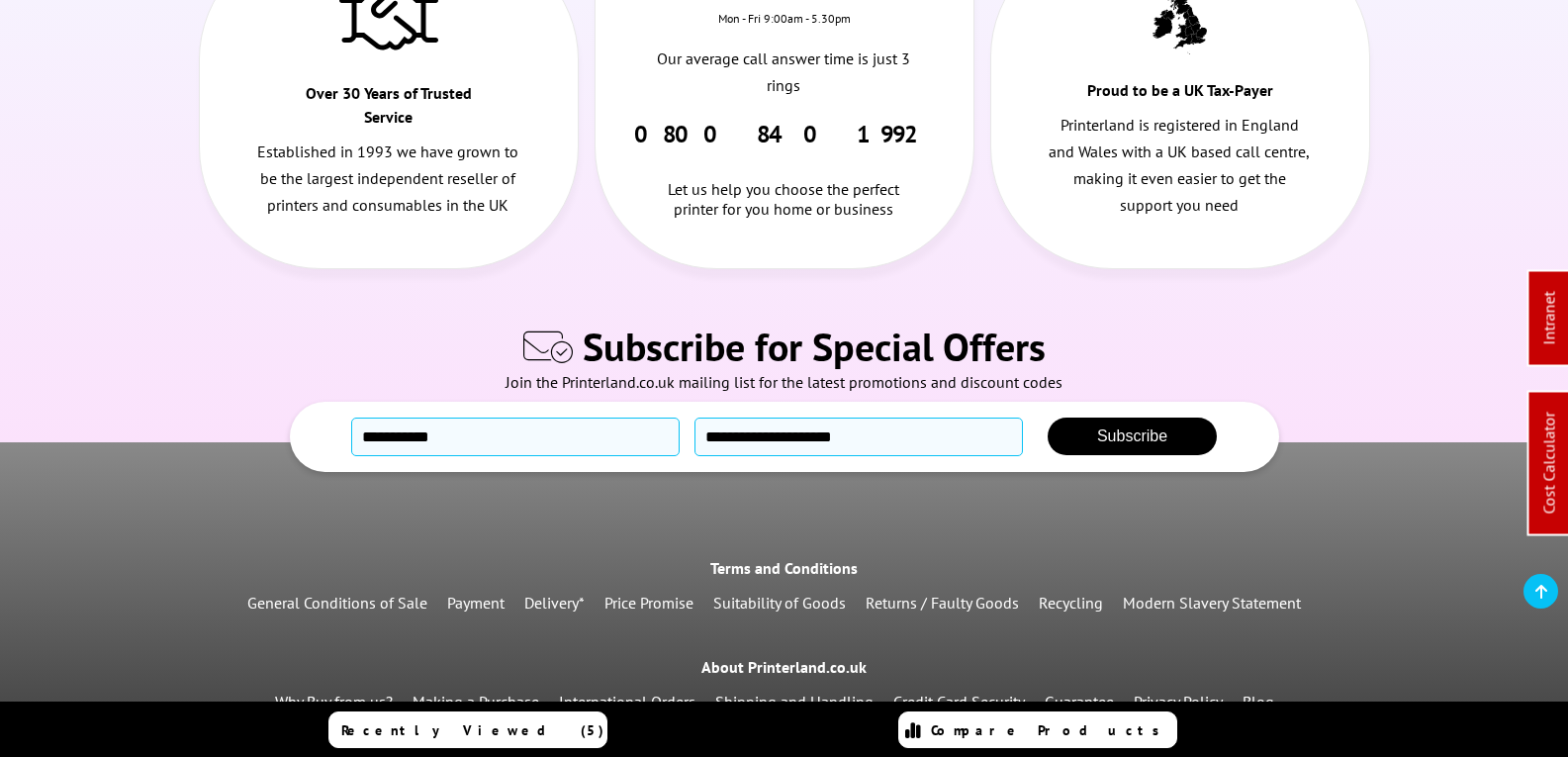 drag, startPoint x: 1078, startPoint y: 151, endPoint x: 1135, endPoint y: 495, distance: 348.6904 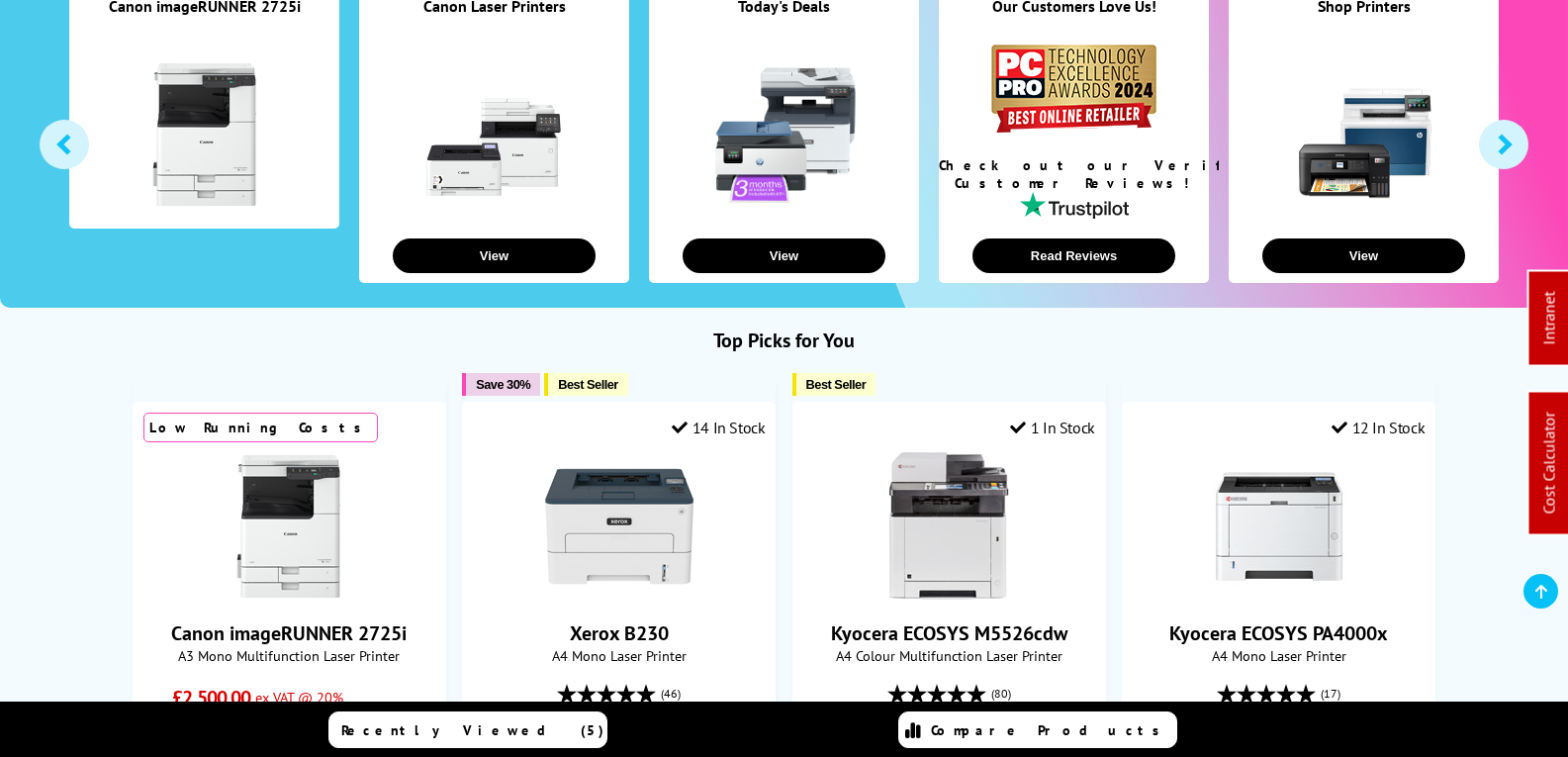 scroll, scrollTop: 0, scrollLeft: 0, axis: both 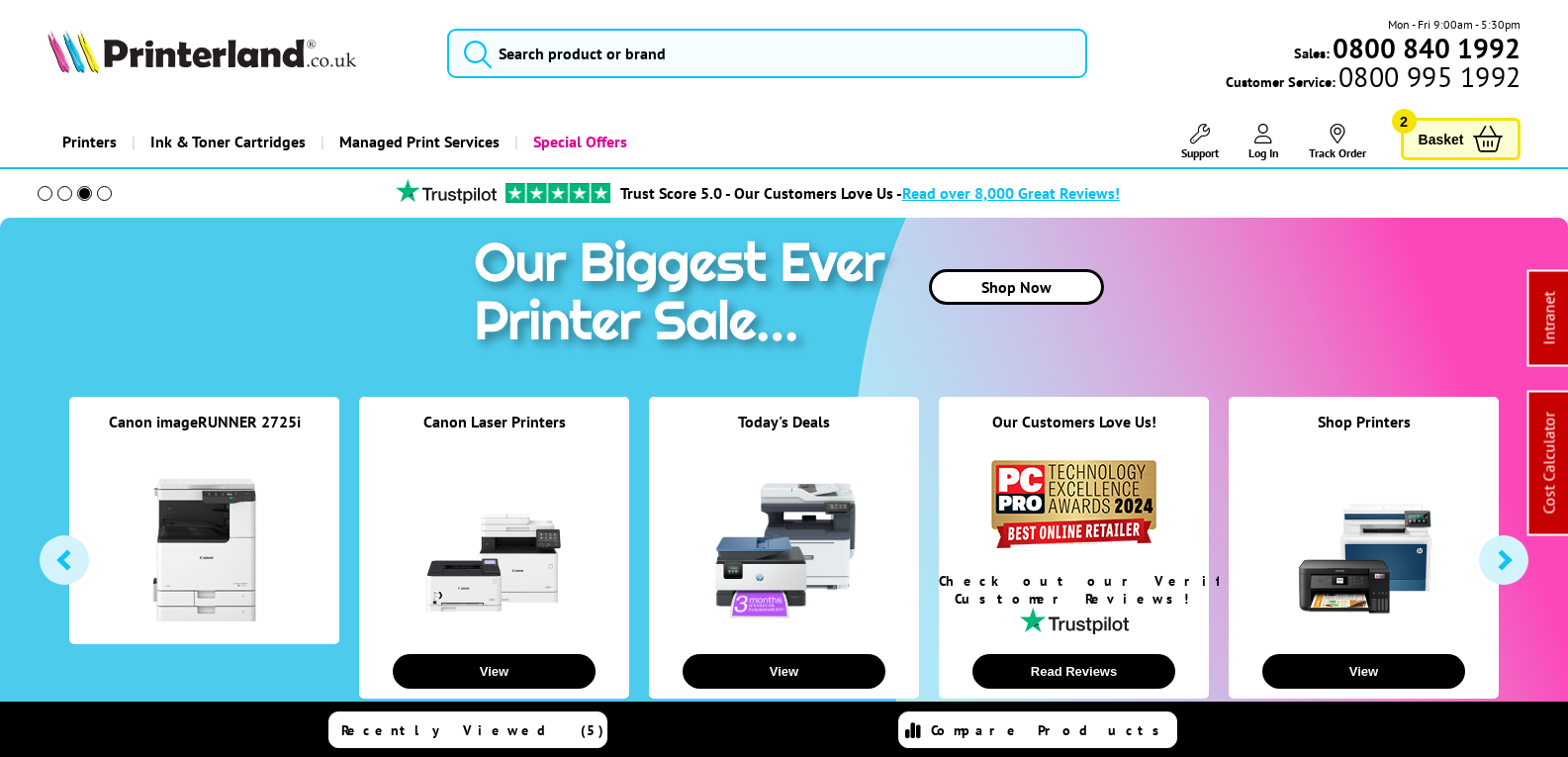 drag, startPoint x: 1197, startPoint y: 520, endPoint x: 786, endPoint y: 72, distance: 607.96793 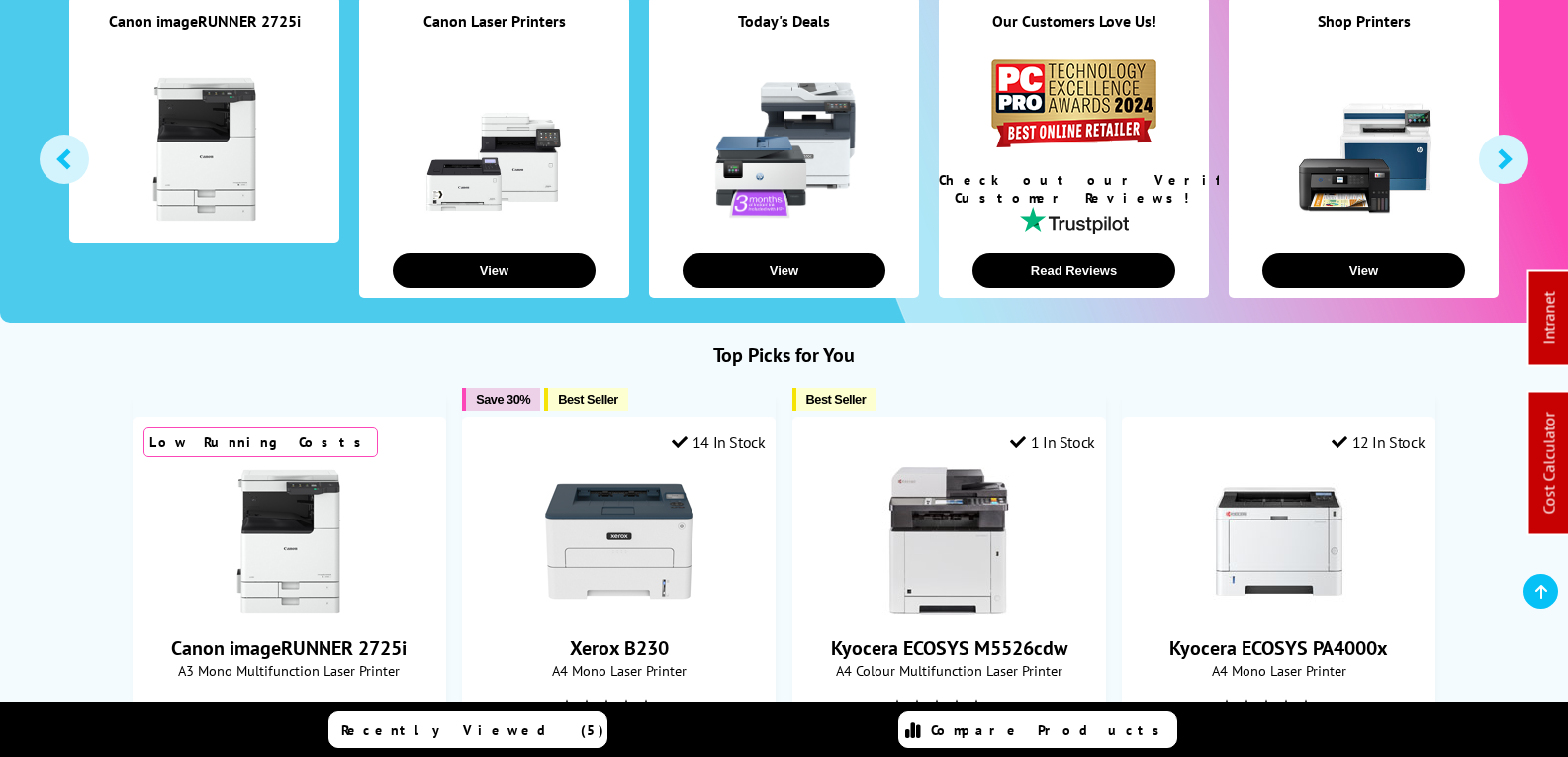 scroll, scrollTop: 0, scrollLeft: 0, axis: both 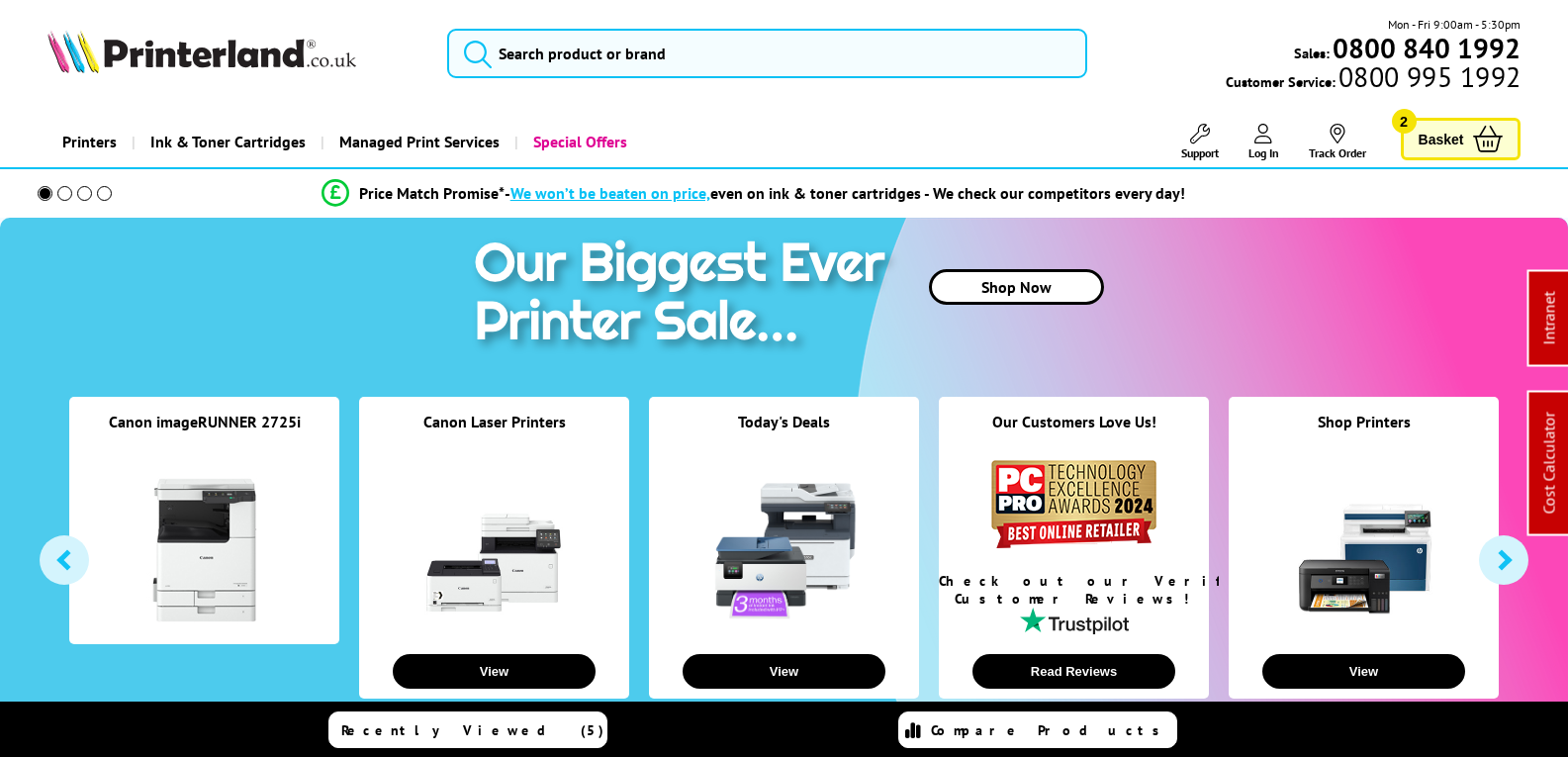 drag, startPoint x: 440, startPoint y: 345, endPoint x: 1499, endPoint y: 43, distance: 1101.2198 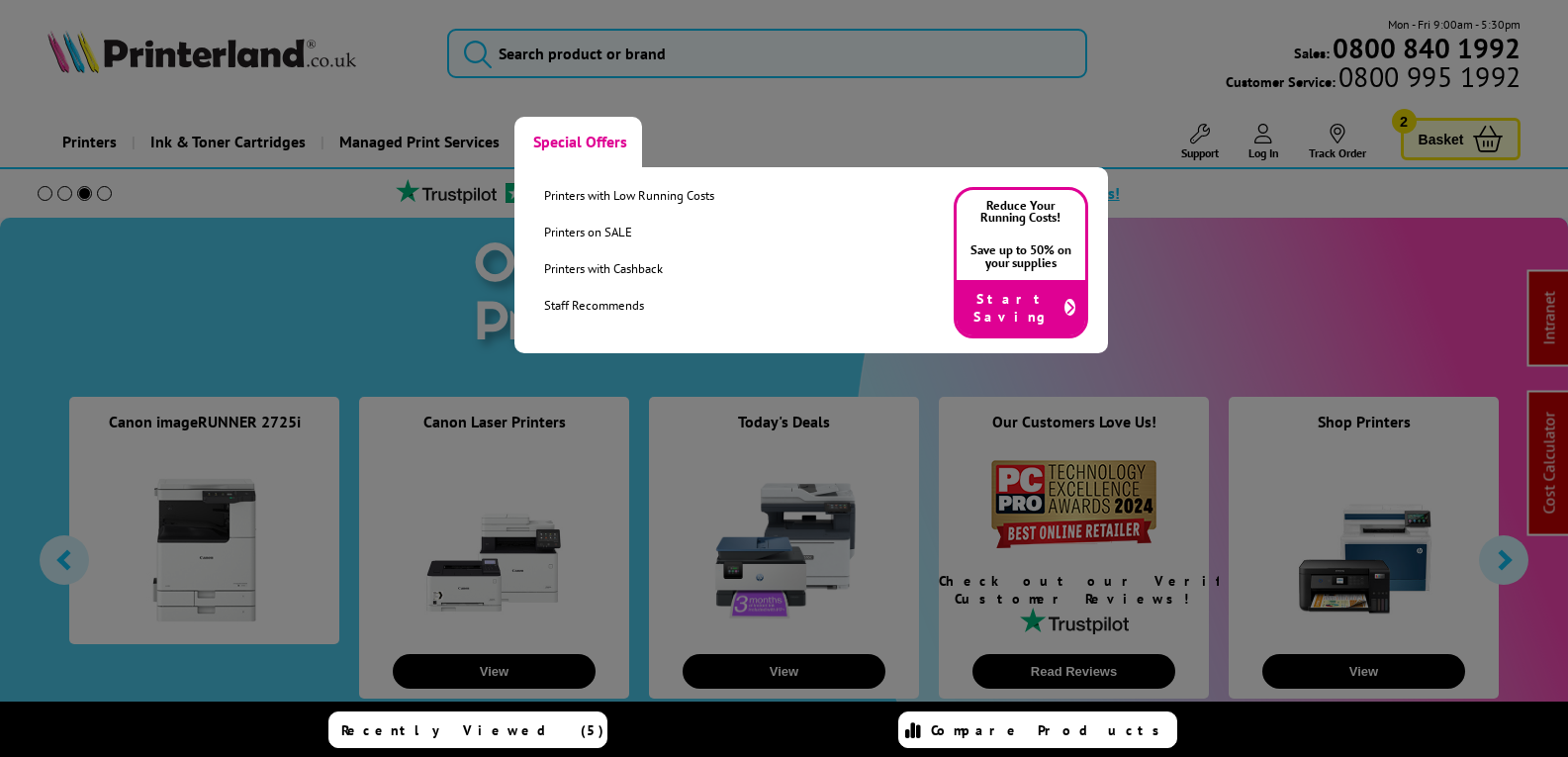 click on "Special Offers" at bounding box center [578, 142] 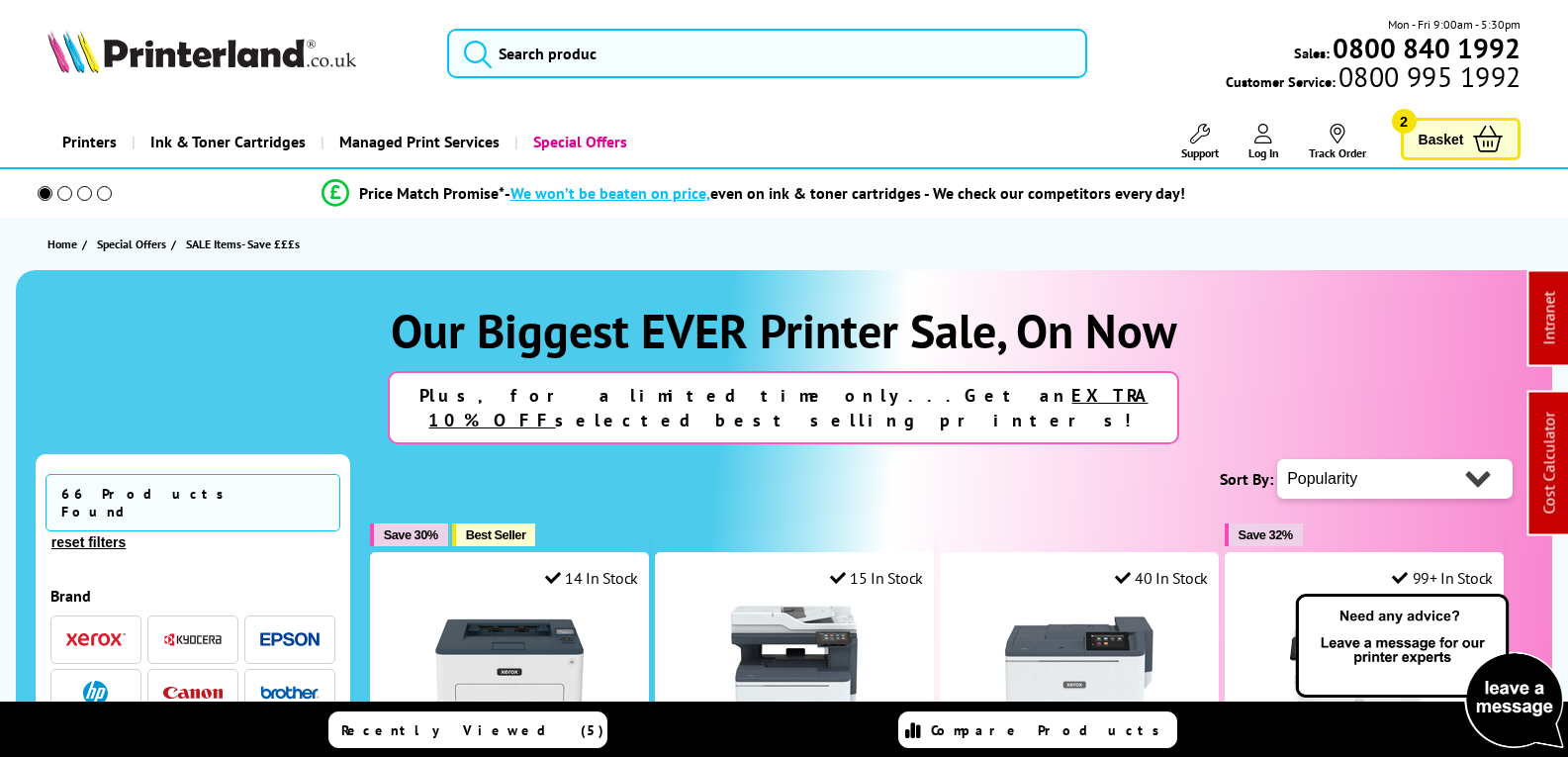 scroll, scrollTop: 0, scrollLeft: 0, axis: both 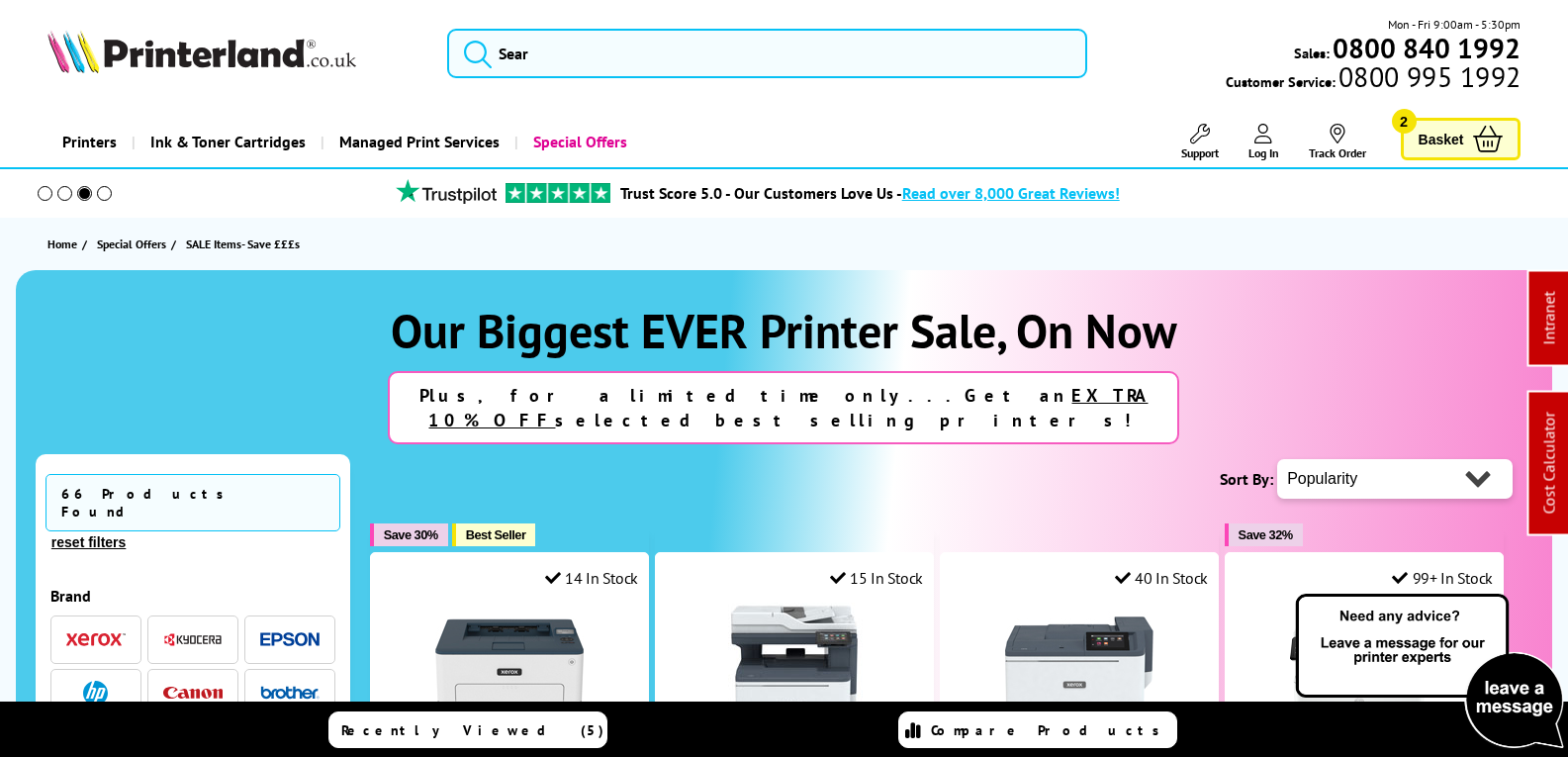 click on "EXTRA 10% OFF" at bounding box center (787, 408) 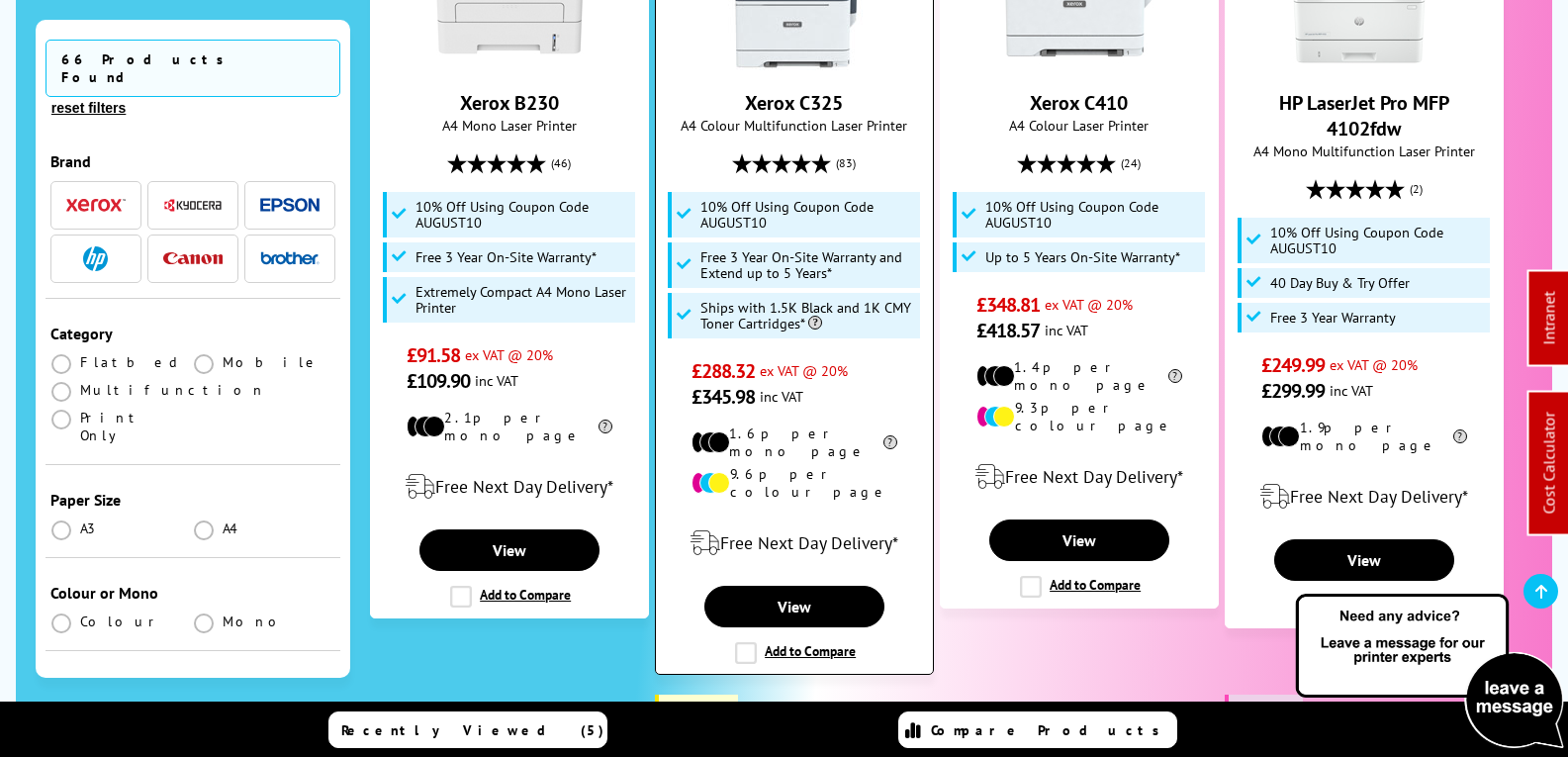 scroll, scrollTop: 990, scrollLeft: 0, axis: vertical 